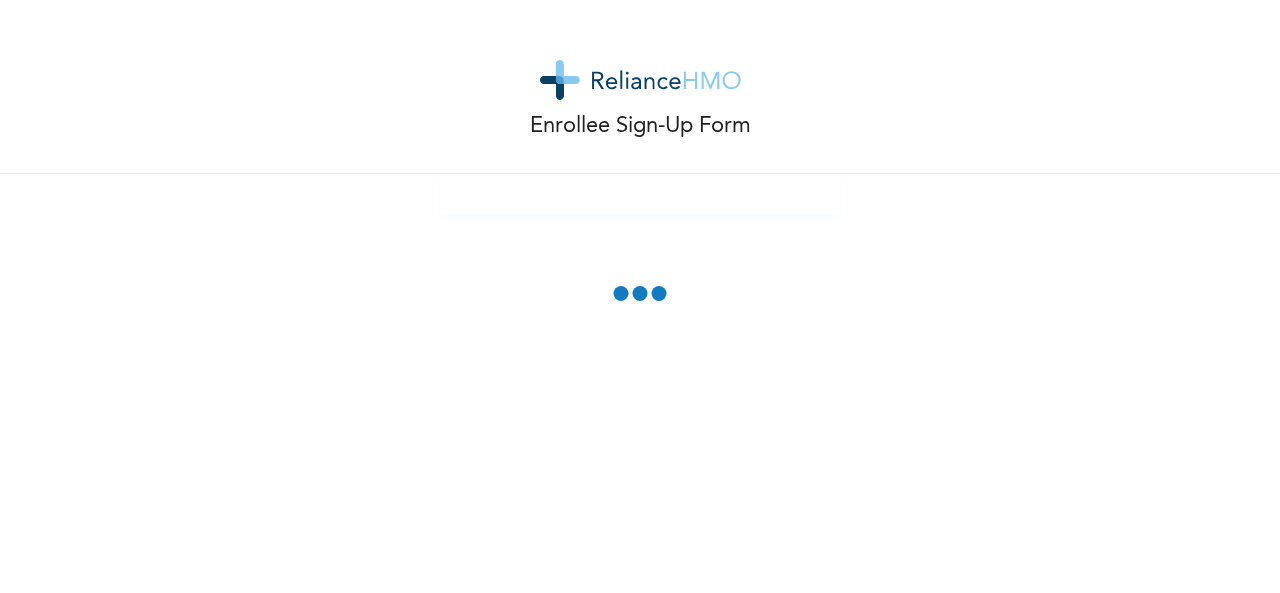 scroll, scrollTop: 0, scrollLeft: 0, axis: both 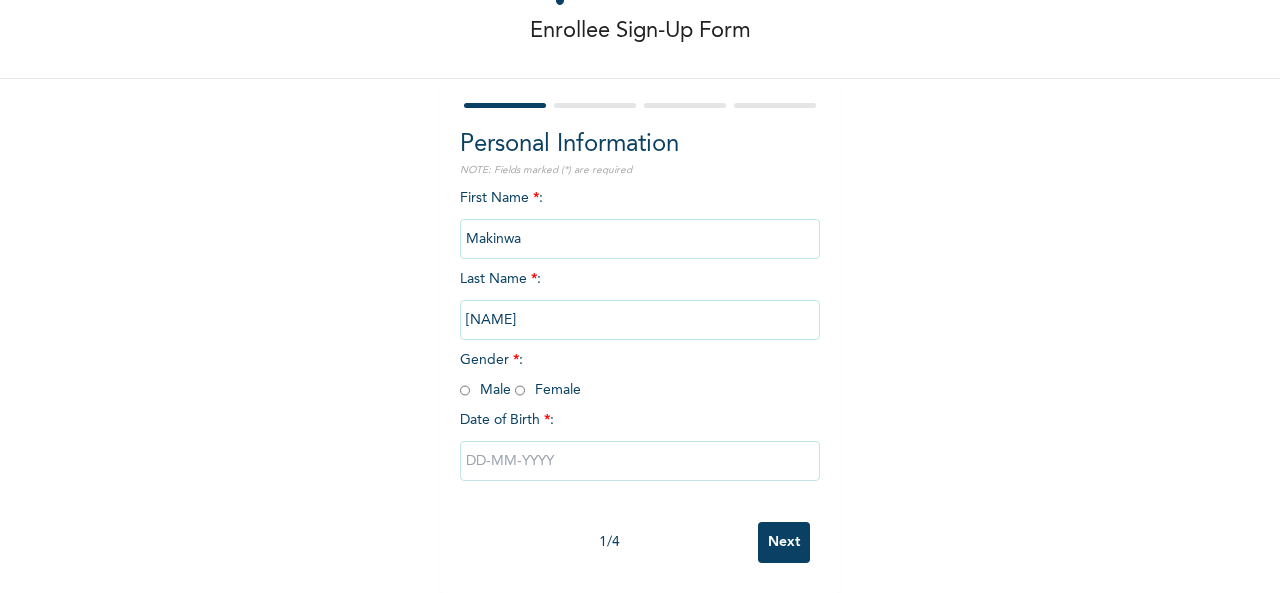 click on "[NAME]" at bounding box center (640, 320) 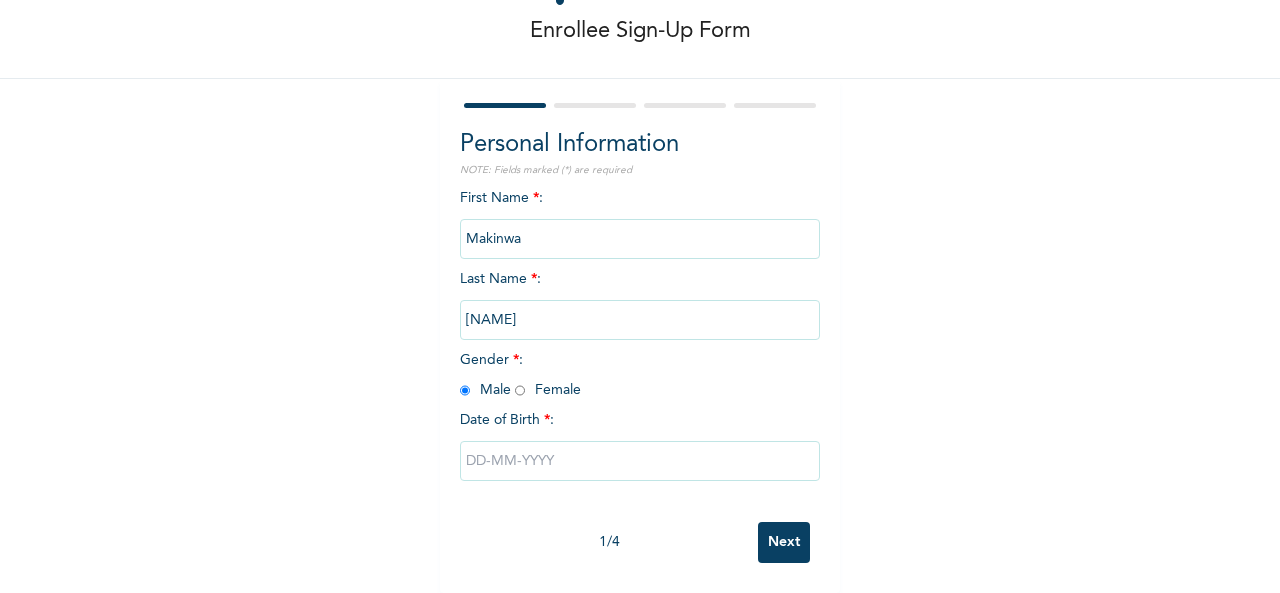 radio on "true" 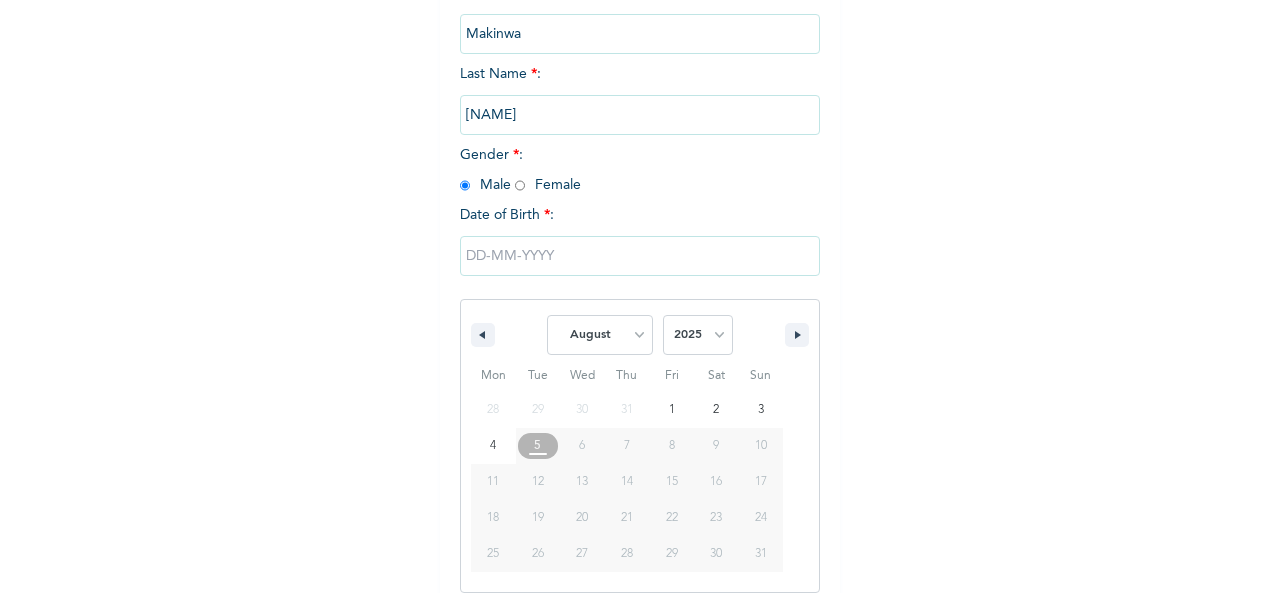 scroll, scrollTop: 317, scrollLeft: 0, axis: vertical 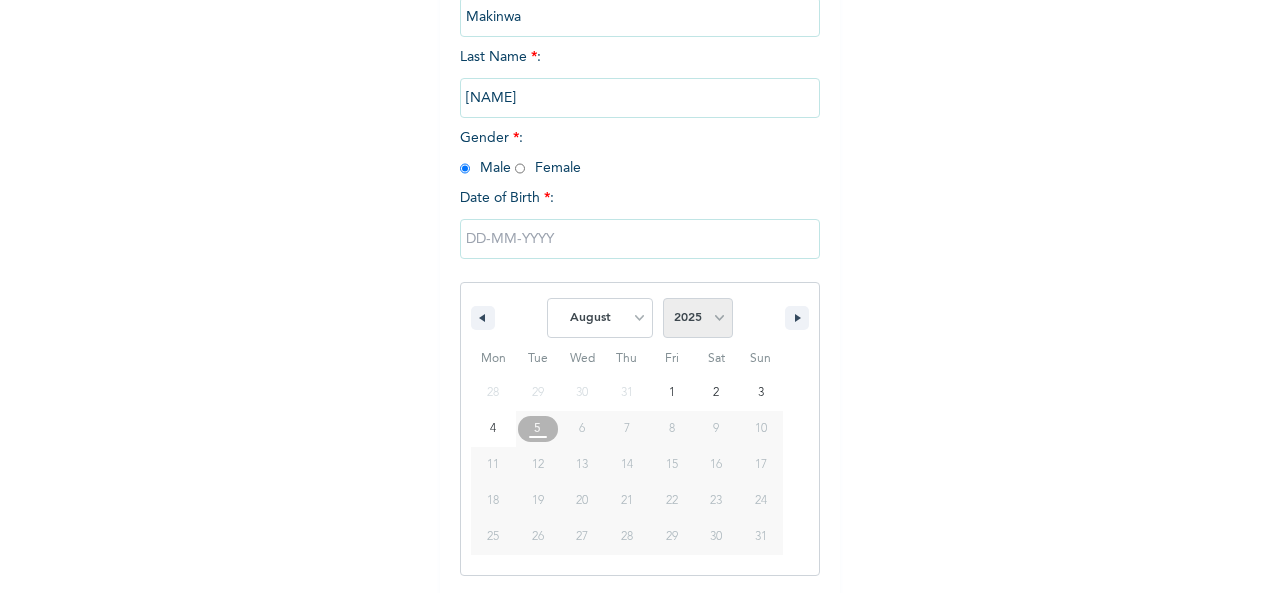 click on "2025 2024 2023 2022 2021 2020 2019 2018 2017 2016 2015 2014 2013 2012 2011 2010 2009 2008 2007 2006 2005 2004 2003 2002 2001 2000 1999 1998 1997 1996 1995 1994 1993 1992 1991 1990 1989 1988 1987 1986 1985 1984 1983 1982 1981 1980 1979 1978 1977 1976 1975 1974 1973 1972 1971 1970 1969 1968 1967 1966 1965 1964 1963 1962 1961 1960" at bounding box center [698, 318] 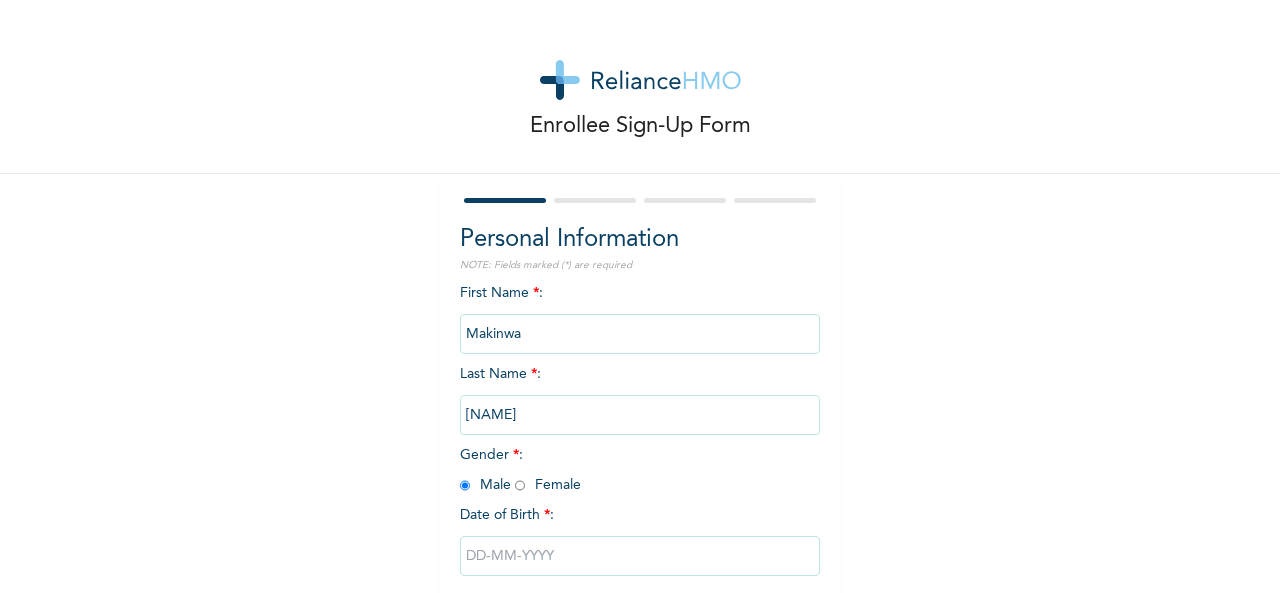 scroll, scrollTop: 419, scrollLeft: 0, axis: vertical 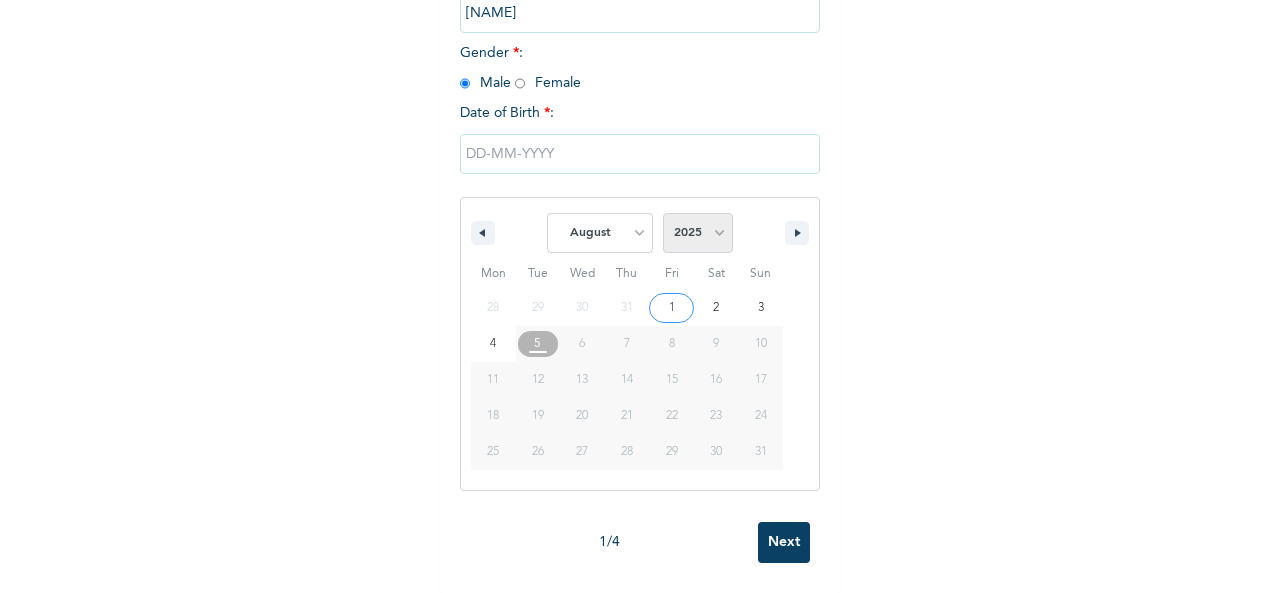 click on "2025 2024 2023 2022 2021 2020 2019 2018 2017 2016 2015 2014 2013 2012 2011 2010 2009 2008 2007 2006 2005 2004 2003 2002 2001 2000 1999 1998 1997 1996 1995 1994 1993 1992 1991 1990 1989 1988 1987 1986 1985 1984 1983 1982 1981 1980 1979 1978 1977 1976 1975 1974 1973 1972 1971 1970 1969 1968 1967 1966 1965 1964 1963 1962 1961 1960" at bounding box center (698, 233) 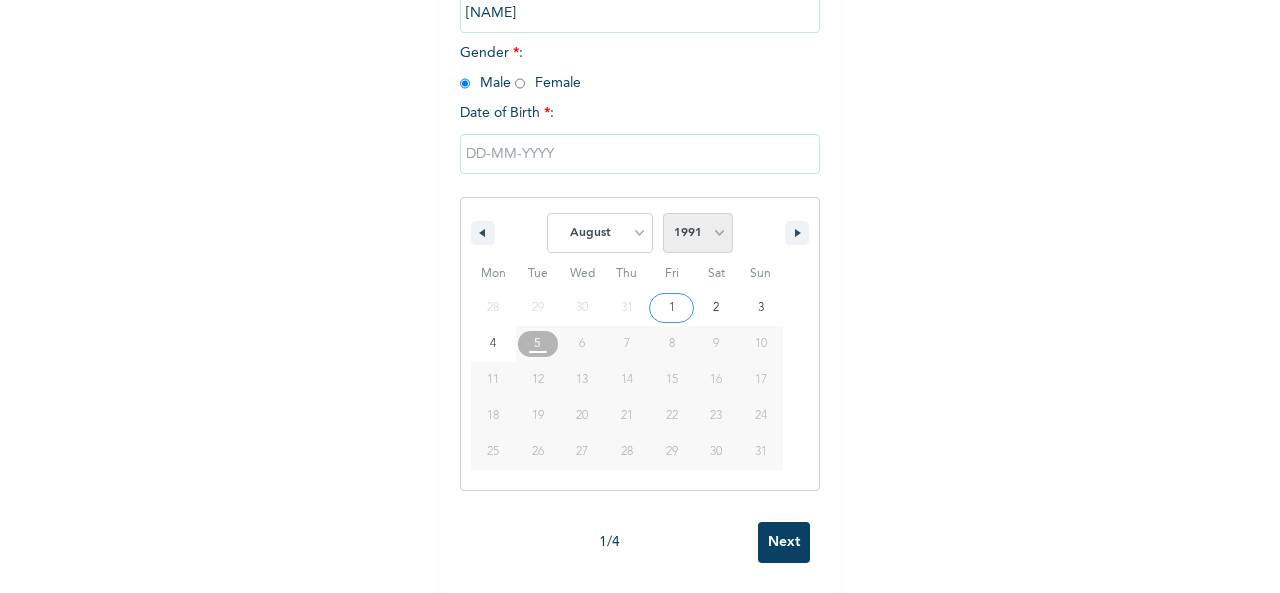 click on "2025 2024 2023 2022 2021 2020 2019 2018 2017 2016 2015 2014 2013 2012 2011 2010 2009 2008 2007 2006 2005 2004 2003 2002 2001 2000 1999 1998 1997 1996 1995 1994 1993 1992 1991 1990 1989 1988 1987 1986 1985 1984 1983 1982 1981 1980 1979 1978 1977 1976 1975 1974 1973 1972 1971 1970 1969 1968 1967 1966 1965 1964 1963 1962 1961 1960" at bounding box center (698, 233) 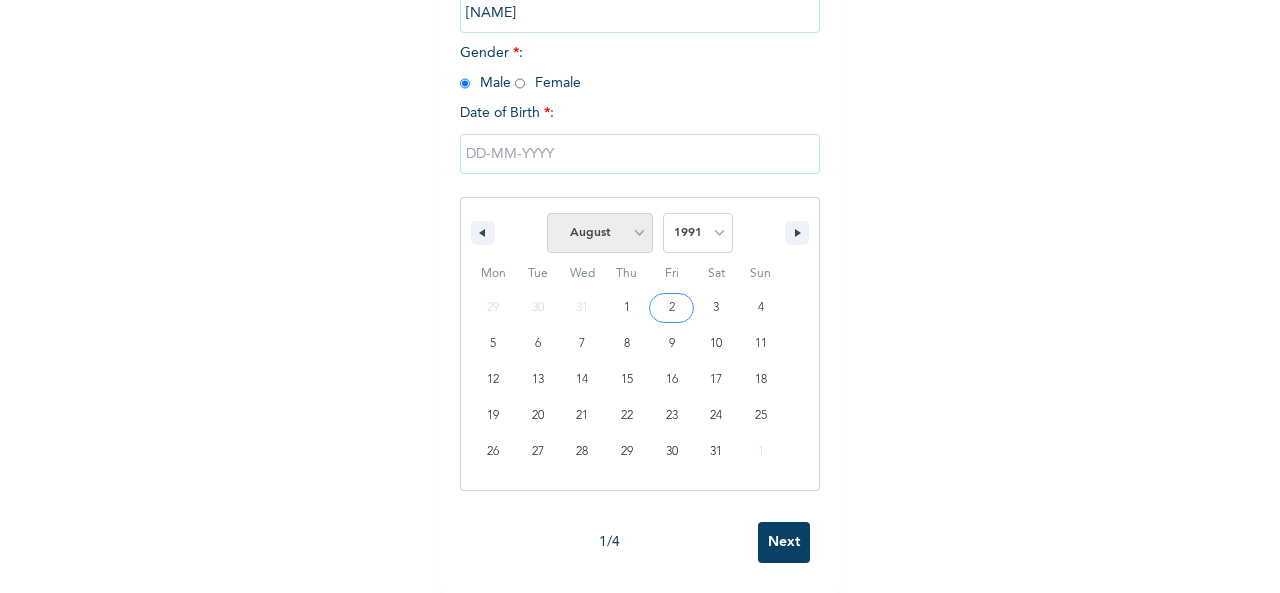 click on "January February March April May June July August September October November December" at bounding box center (600, 233) 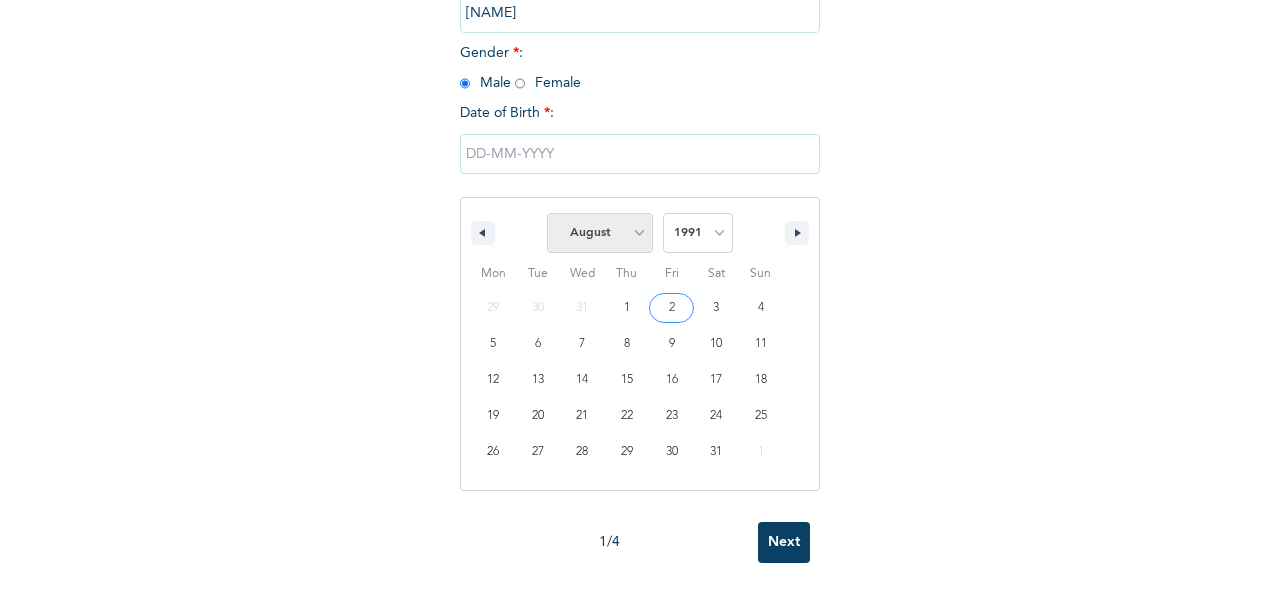 select on "2" 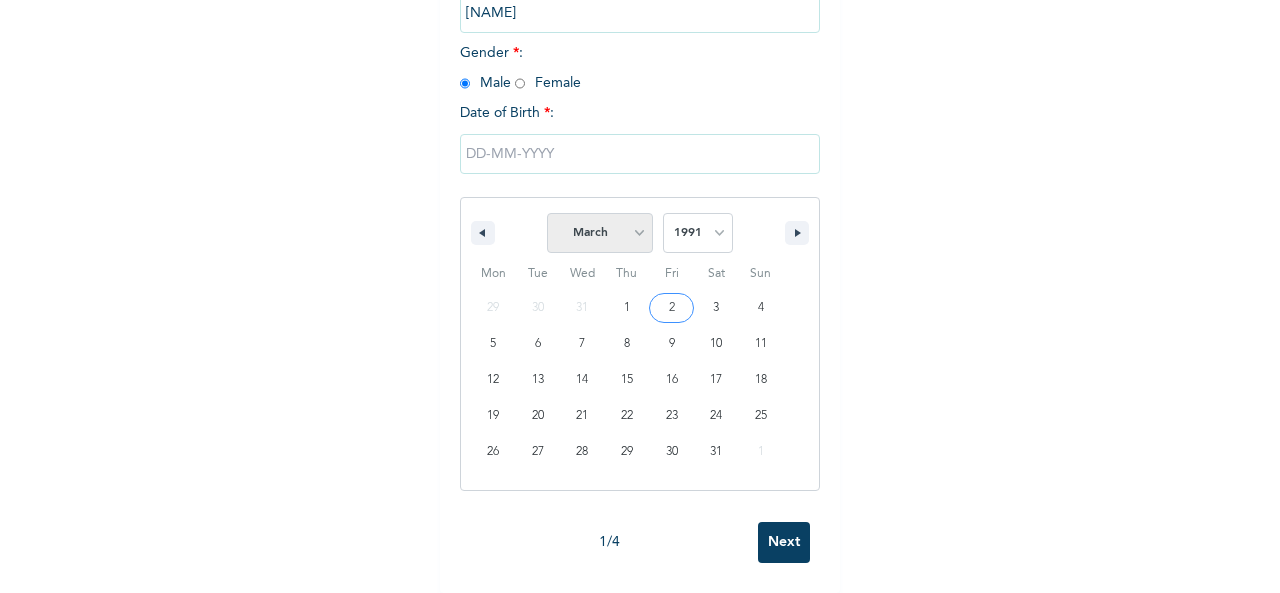 click on "January February March April May June July August September October November December" at bounding box center (600, 233) 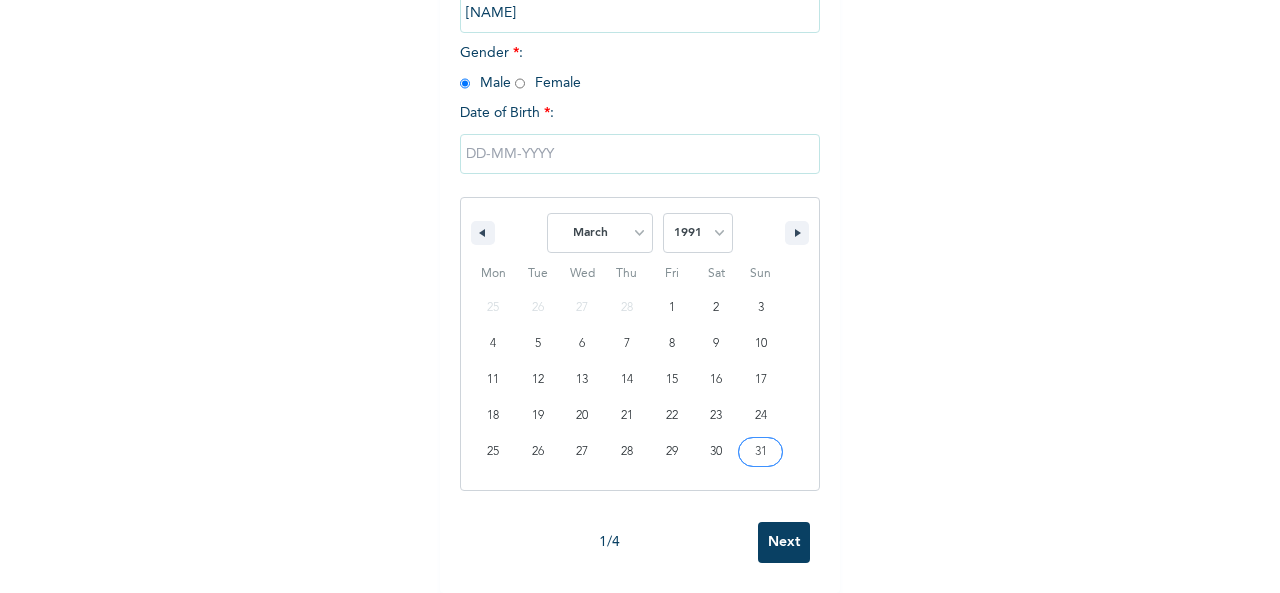 type on "[DATE]" 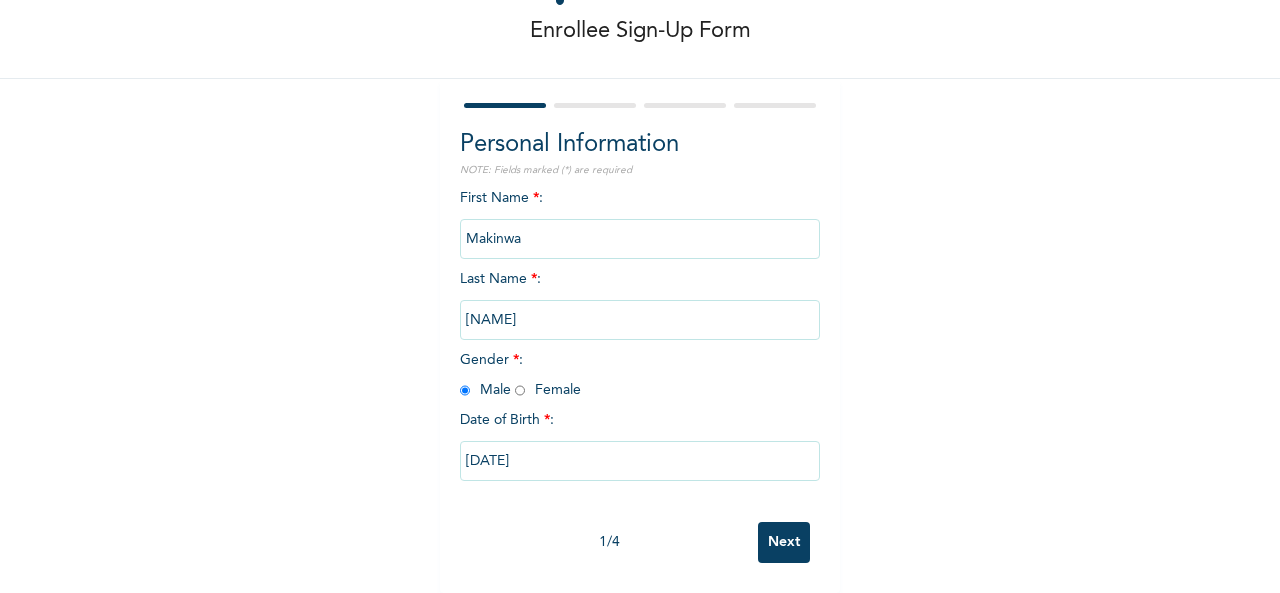 scroll, scrollTop: 112, scrollLeft: 0, axis: vertical 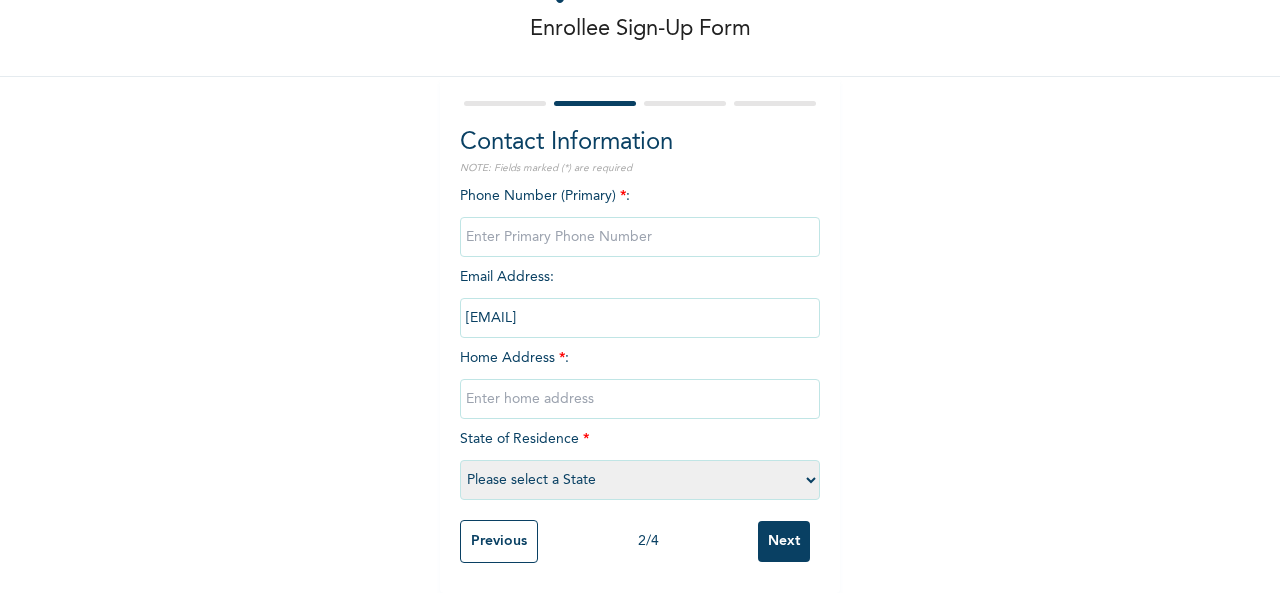 click at bounding box center (640, 237) 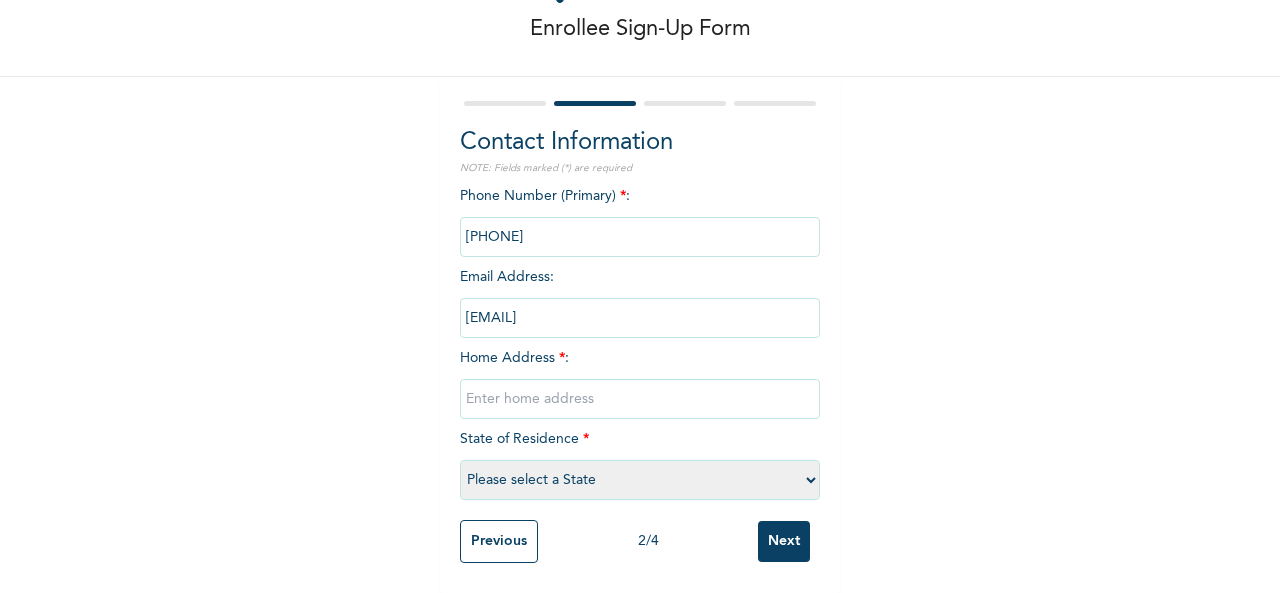 type on "[PHONE]" 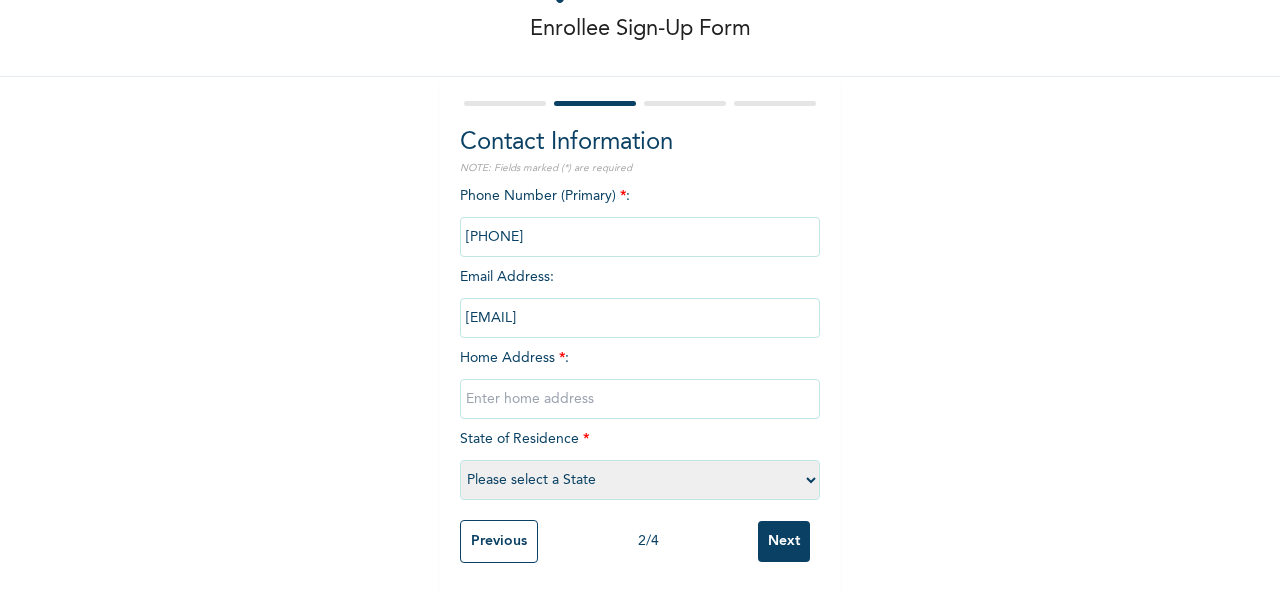 click on "Please select a State Abia Abuja (FCT) Adamawa Akwa Ibom Anambra Bauchi Bayelsa Benue Borno Cross River Delta Ebonyi Edo Ekiti Enugu Gombe Imo Jigawa Kaduna Kano Katsina Kebbi Kogi Kwara Lagos Nasarawa Niger Ogun Ondo Osun Oyo Plateau Rivers Sokoto Taraba Yobe Zamfara" at bounding box center (640, 480) 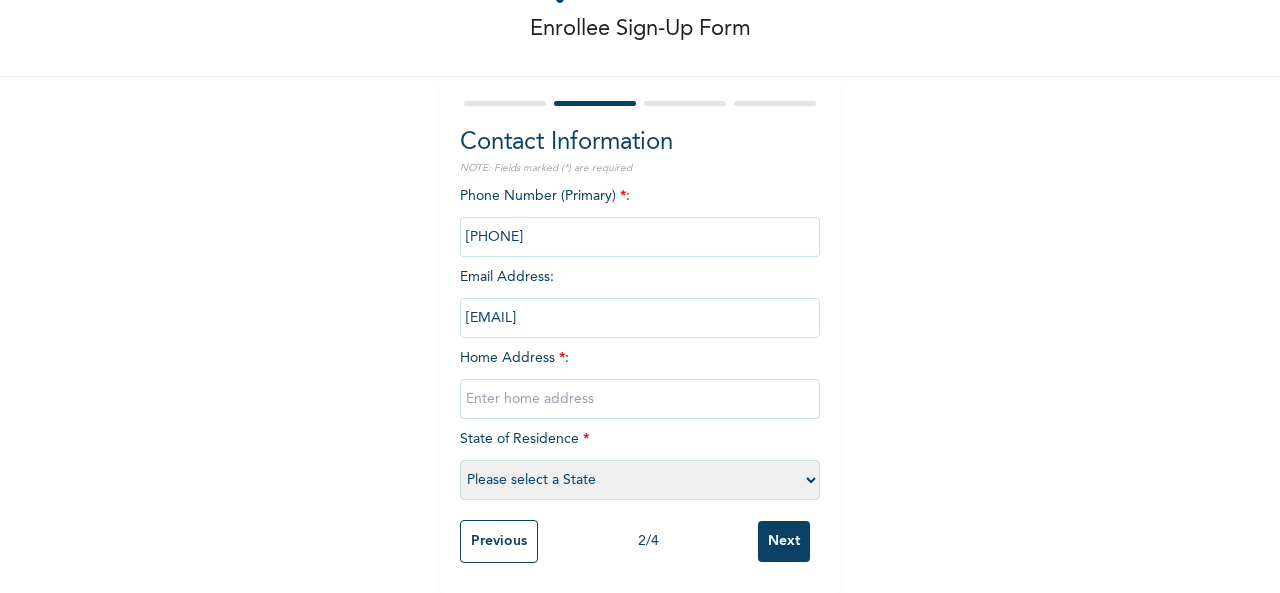 select on "25" 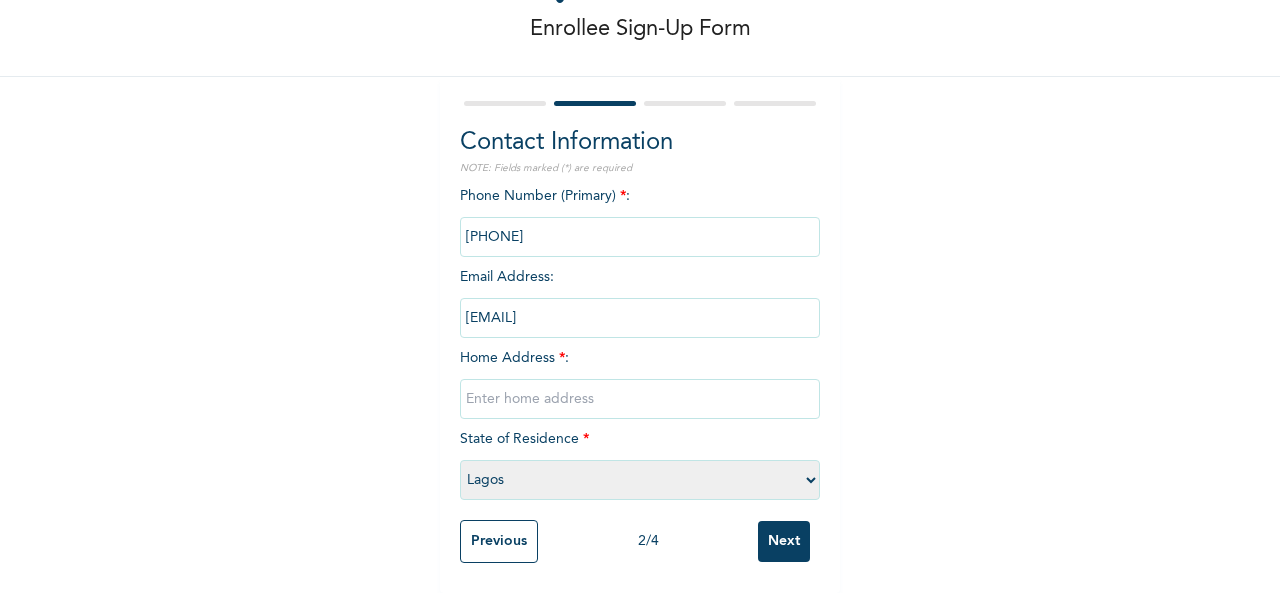 click on "Please select a State Abia Abuja (FCT) Adamawa Akwa Ibom Anambra Bauchi Bayelsa Benue Borno Cross River Delta Ebonyi Edo Ekiti Enugu Gombe Imo Jigawa Kaduna Kano Katsina Kebbi Kogi Kwara Lagos Nasarawa Niger Ogun Ondo Osun Oyo Plateau Rivers Sokoto Taraba Yobe Zamfara" at bounding box center [640, 480] 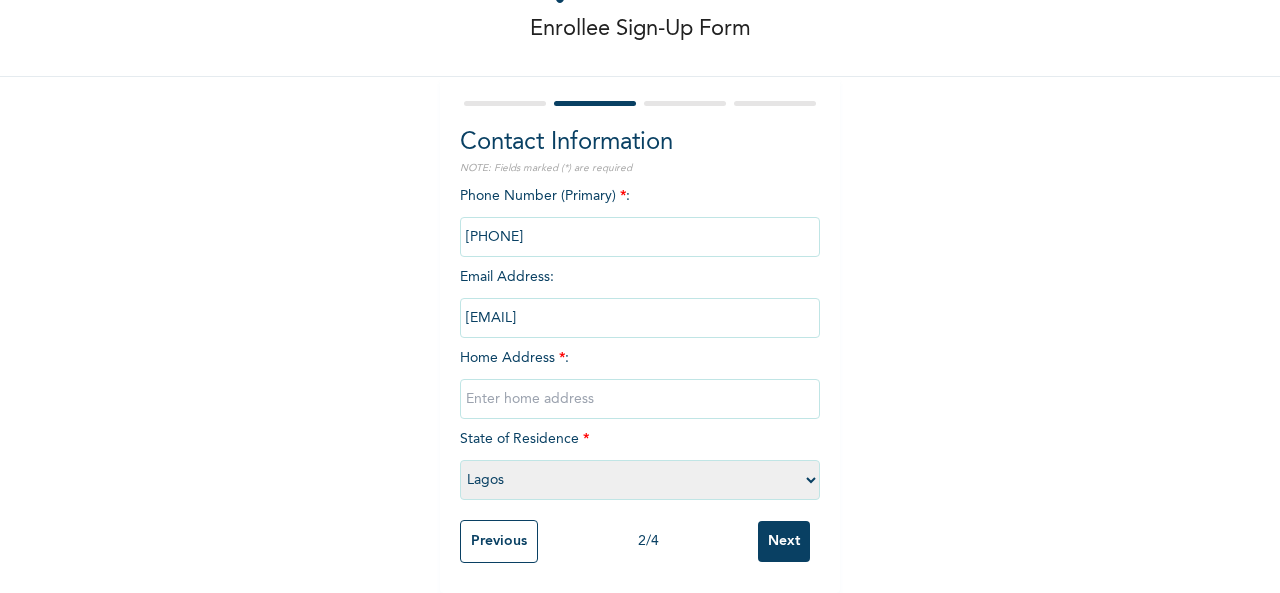 click at bounding box center [640, 399] 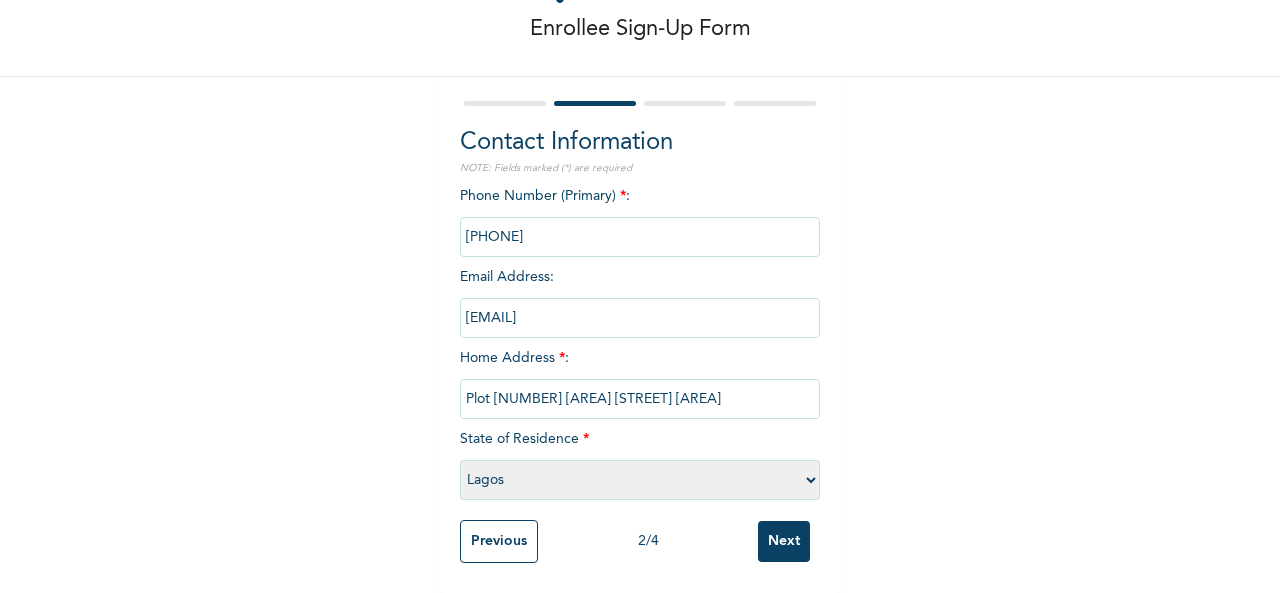 type on "Plot [NUMBER] [AREA] [STREET] [AREA]" 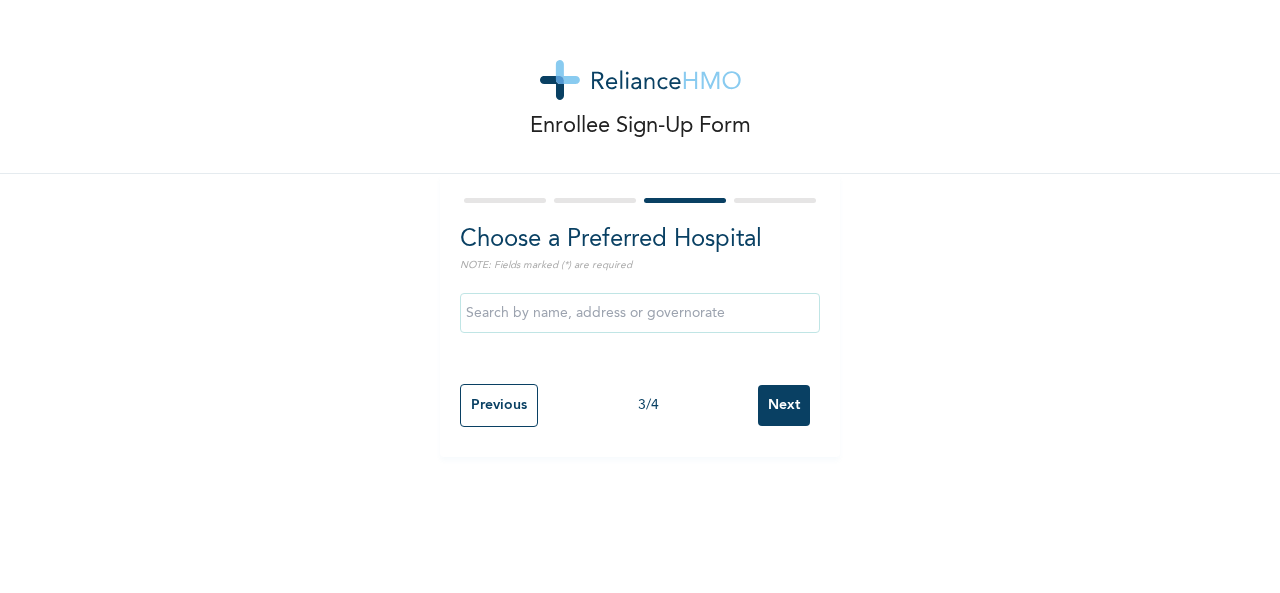 scroll, scrollTop: 0, scrollLeft: 0, axis: both 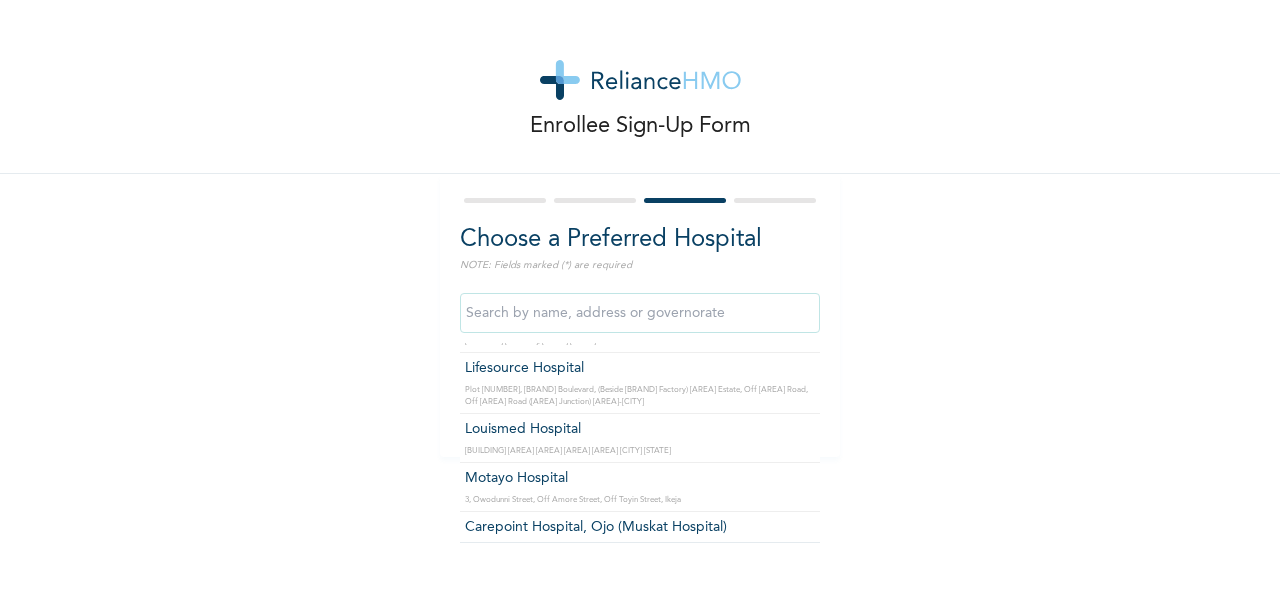 click at bounding box center [640, 313] 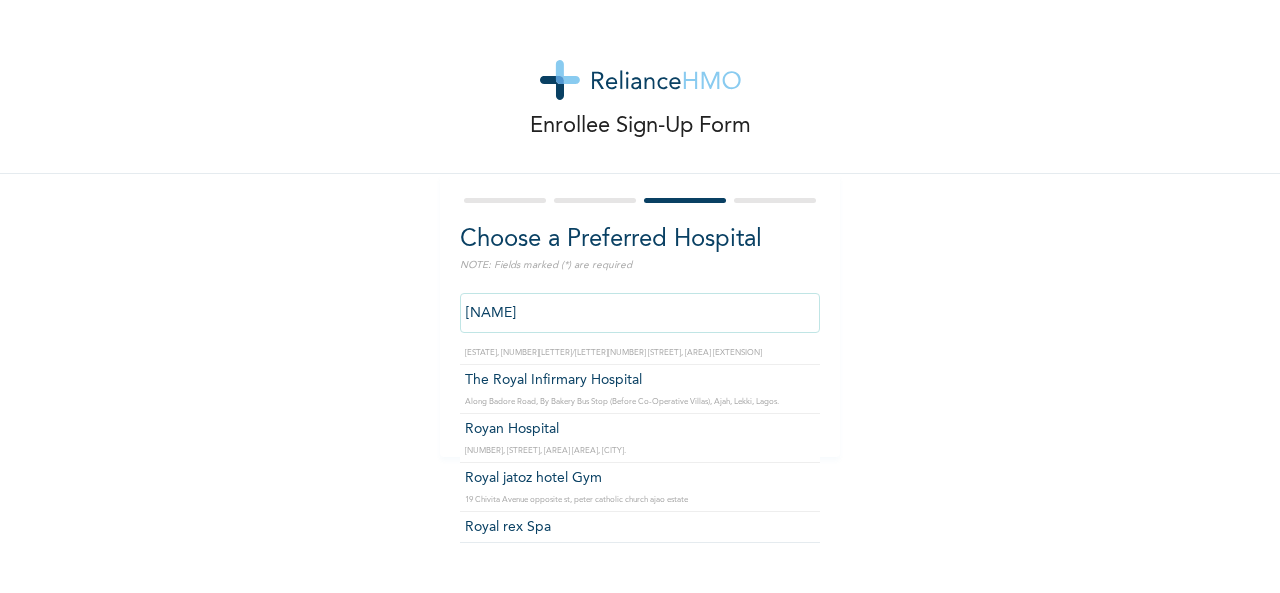 scroll, scrollTop: 0, scrollLeft: 0, axis: both 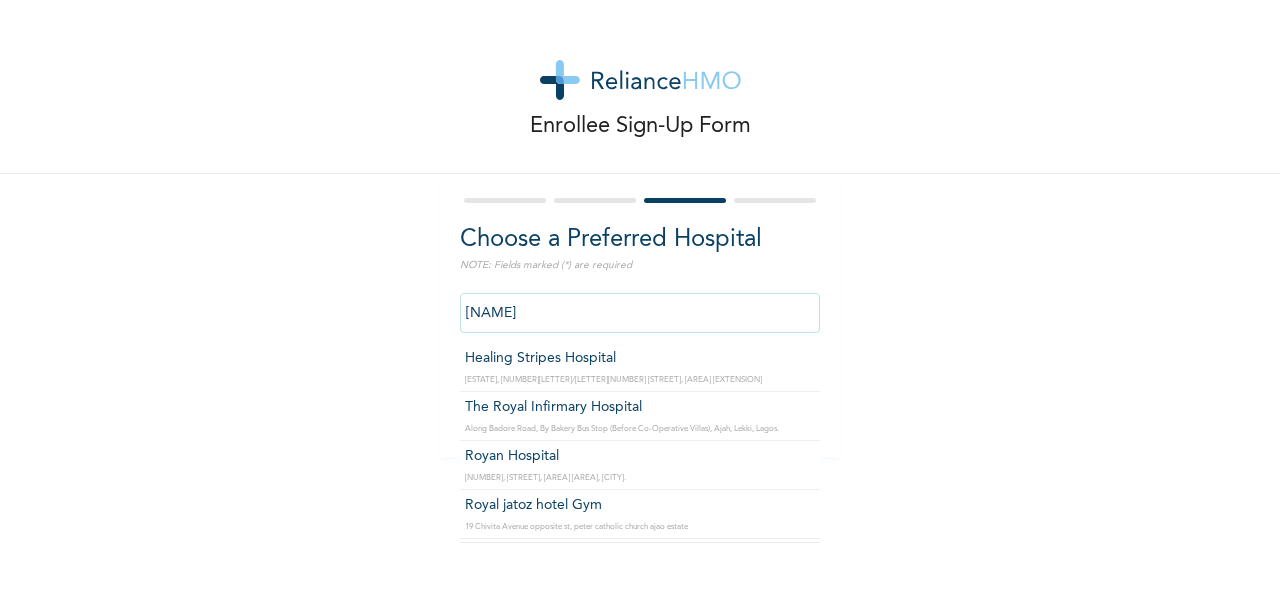 type on "Royan Hospital" 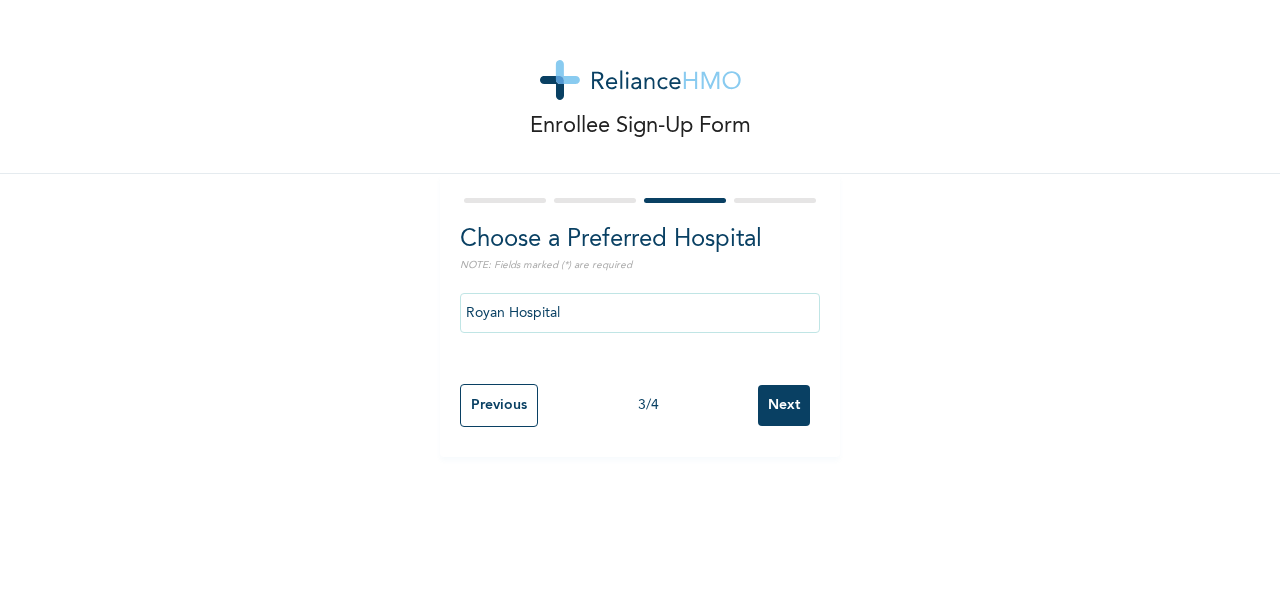 click on "Next" at bounding box center (784, 405) 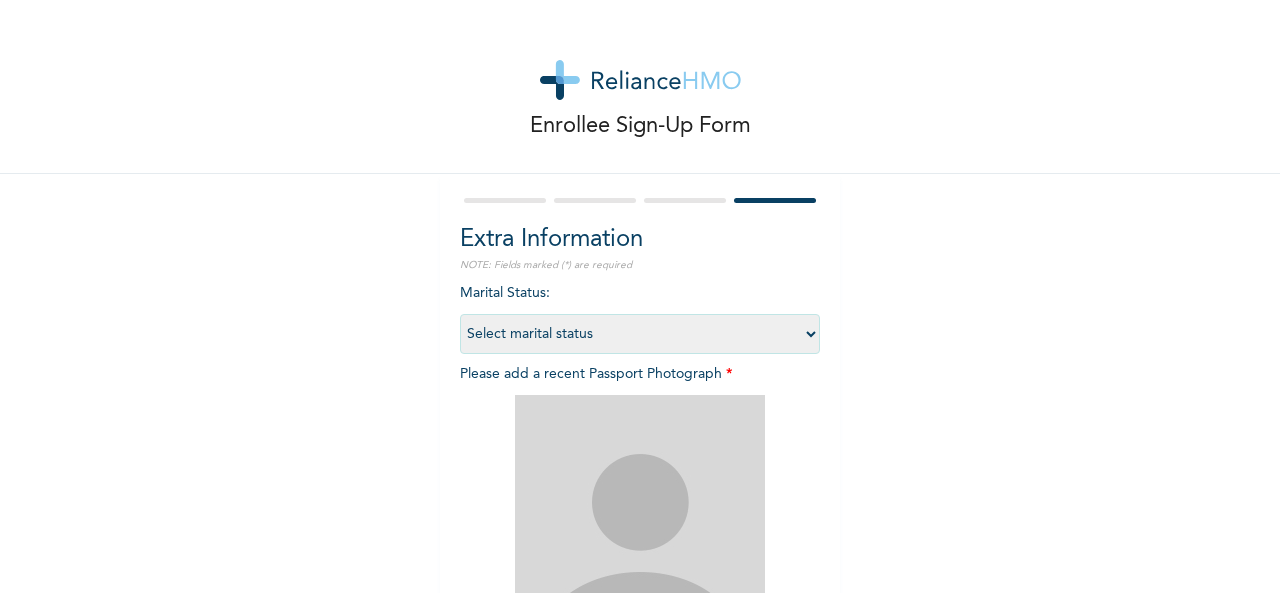 click on "Select marital status Single Married Divorced Widow/Widower" at bounding box center (640, 334) 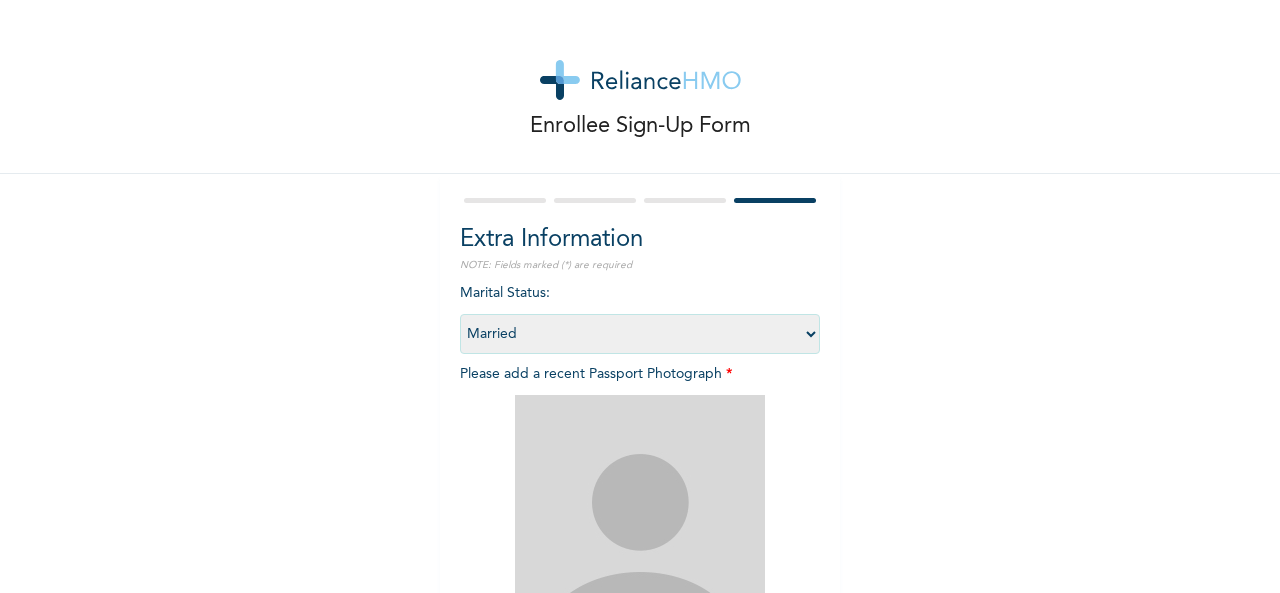 click on "Select marital status Single Married Divorced Widow/Widower" at bounding box center [640, 334] 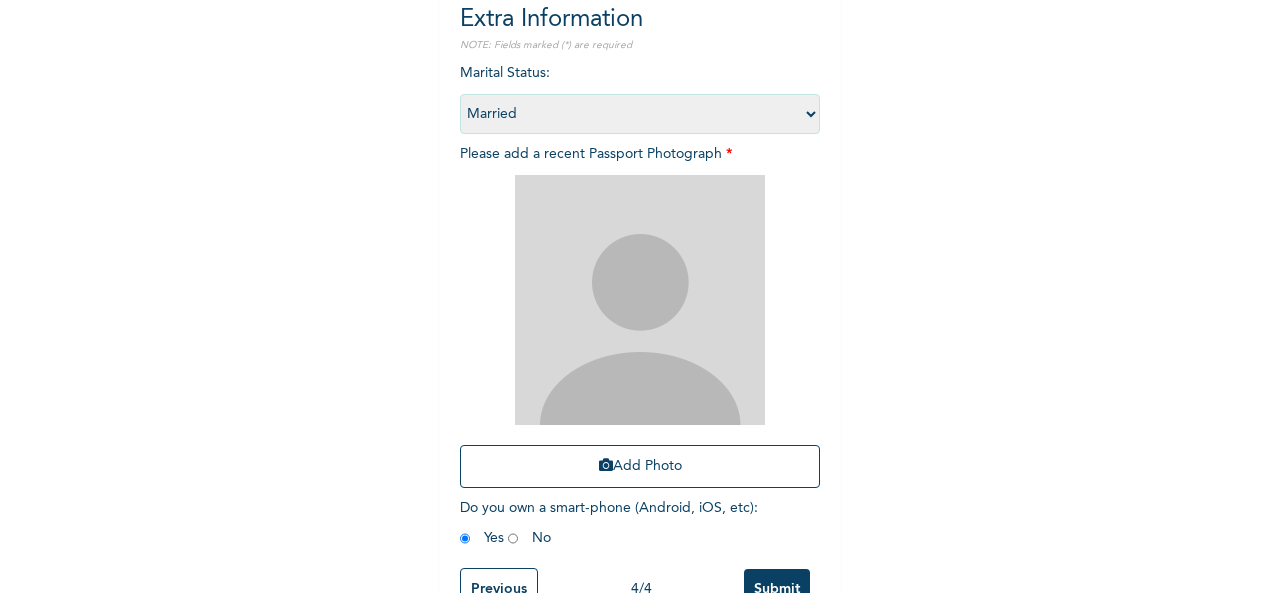 scroll, scrollTop: 284, scrollLeft: 0, axis: vertical 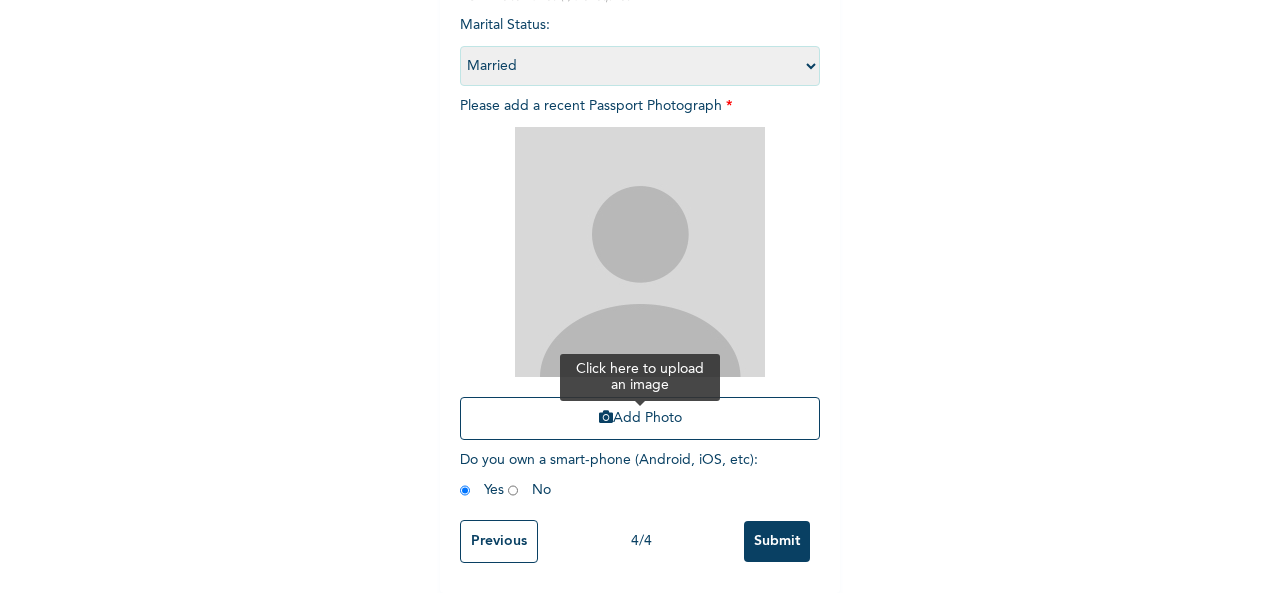 click on "Add Photo" at bounding box center [640, 418] 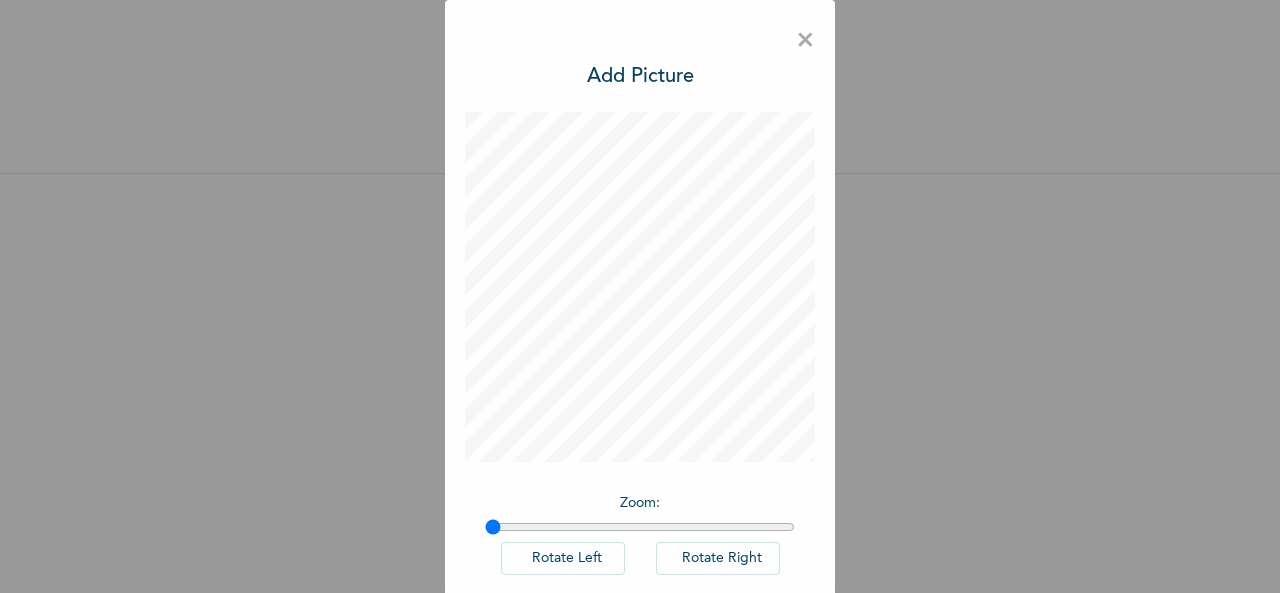 scroll, scrollTop: 14, scrollLeft: 0, axis: vertical 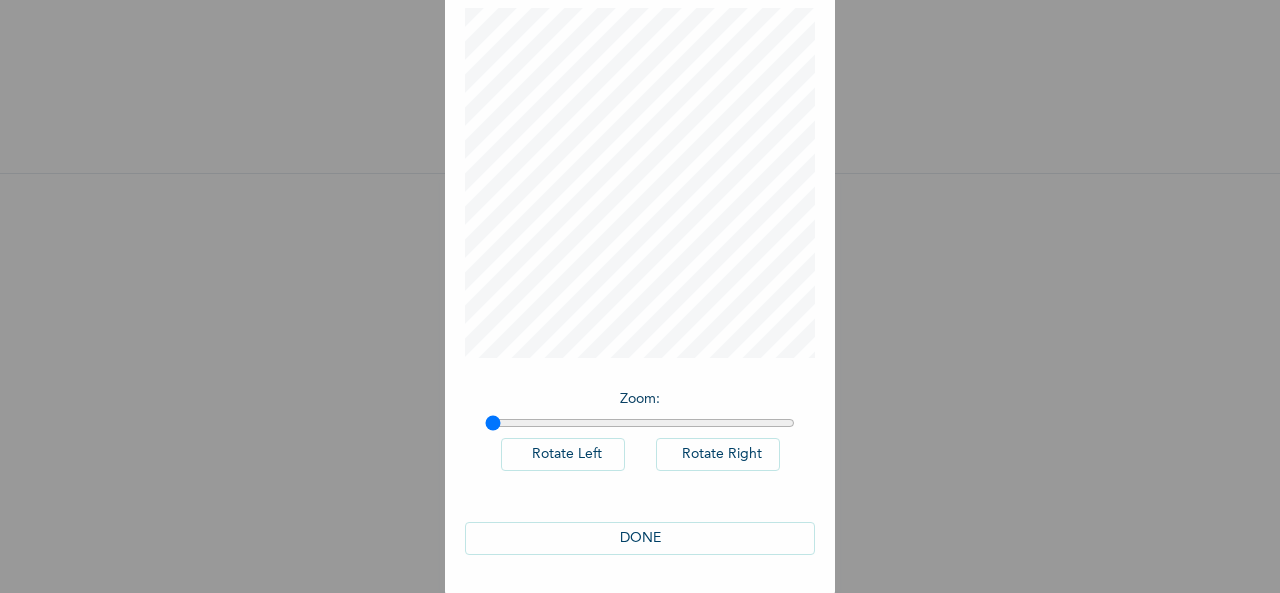 click on "DONE" at bounding box center [640, 538] 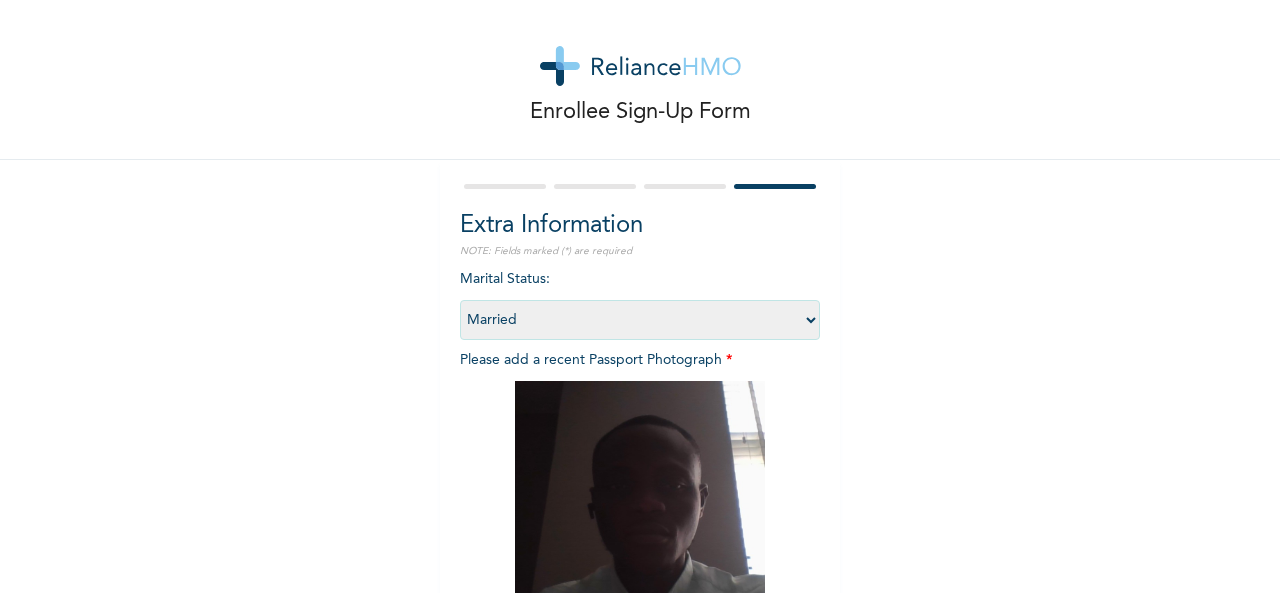 scroll, scrollTop: 284, scrollLeft: 0, axis: vertical 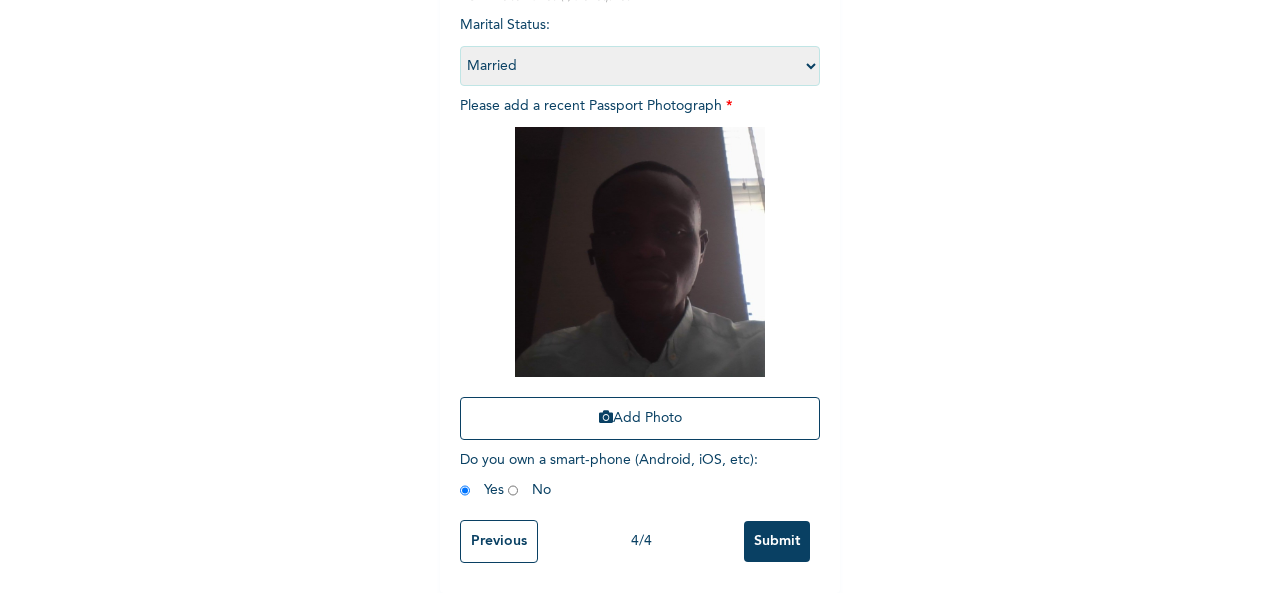 click on "Submit" at bounding box center [777, 541] 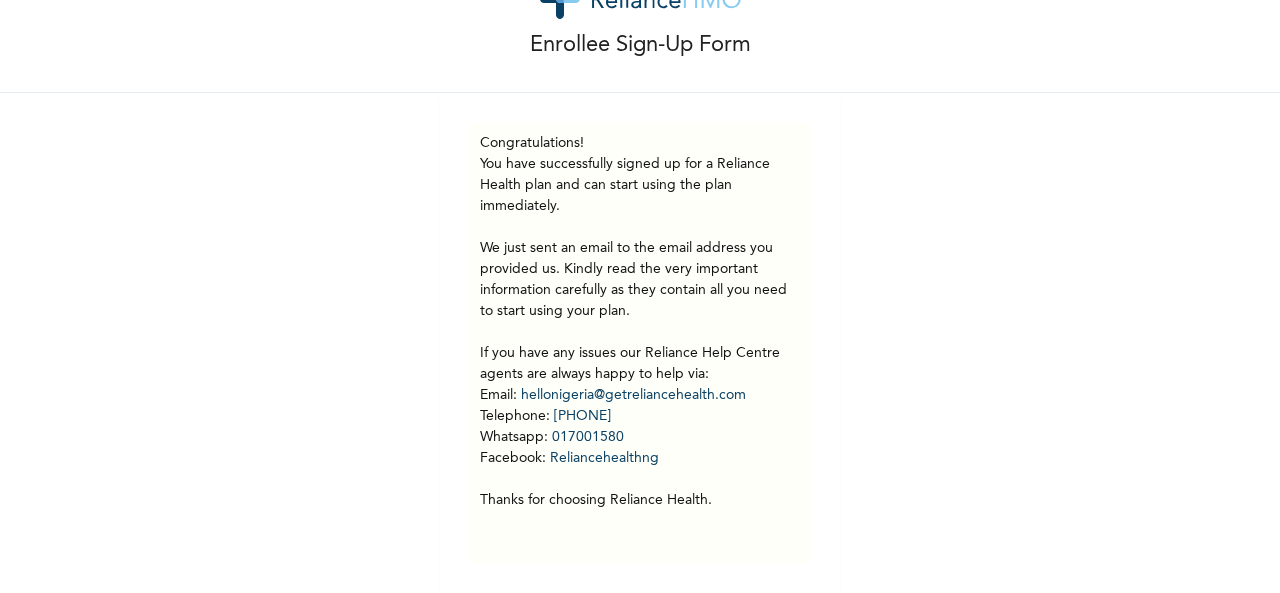 scroll, scrollTop: 96, scrollLeft: 0, axis: vertical 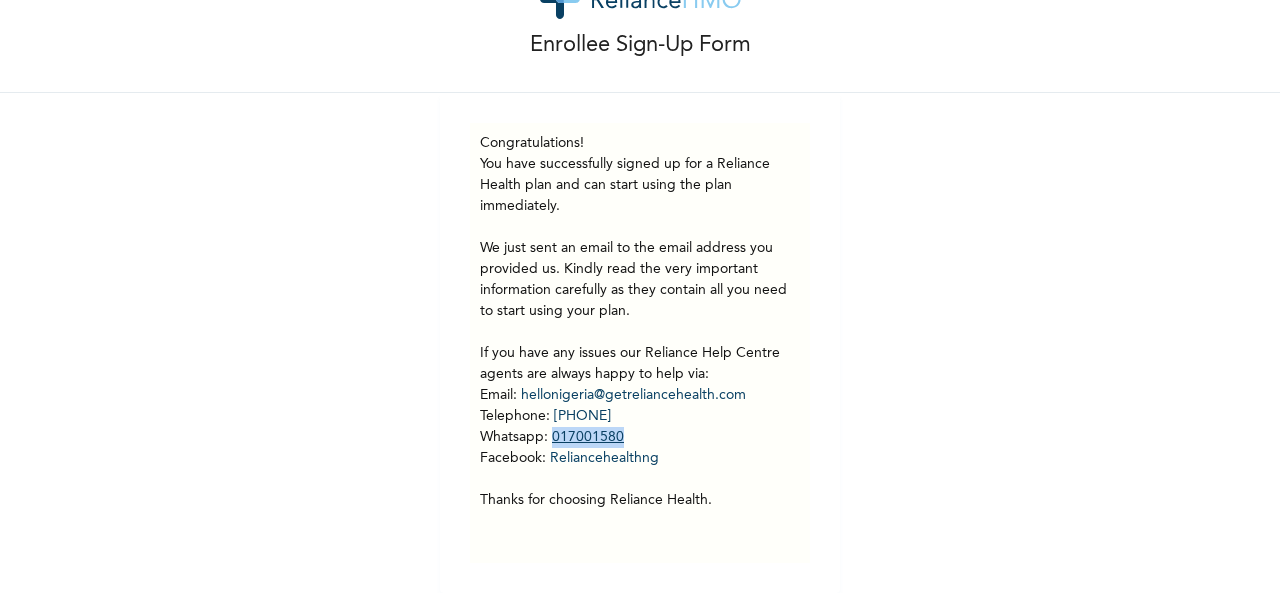 drag, startPoint x: 621, startPoint y: 423, endPoint x: 544, endPoint y: 416, distance: 77.31753 